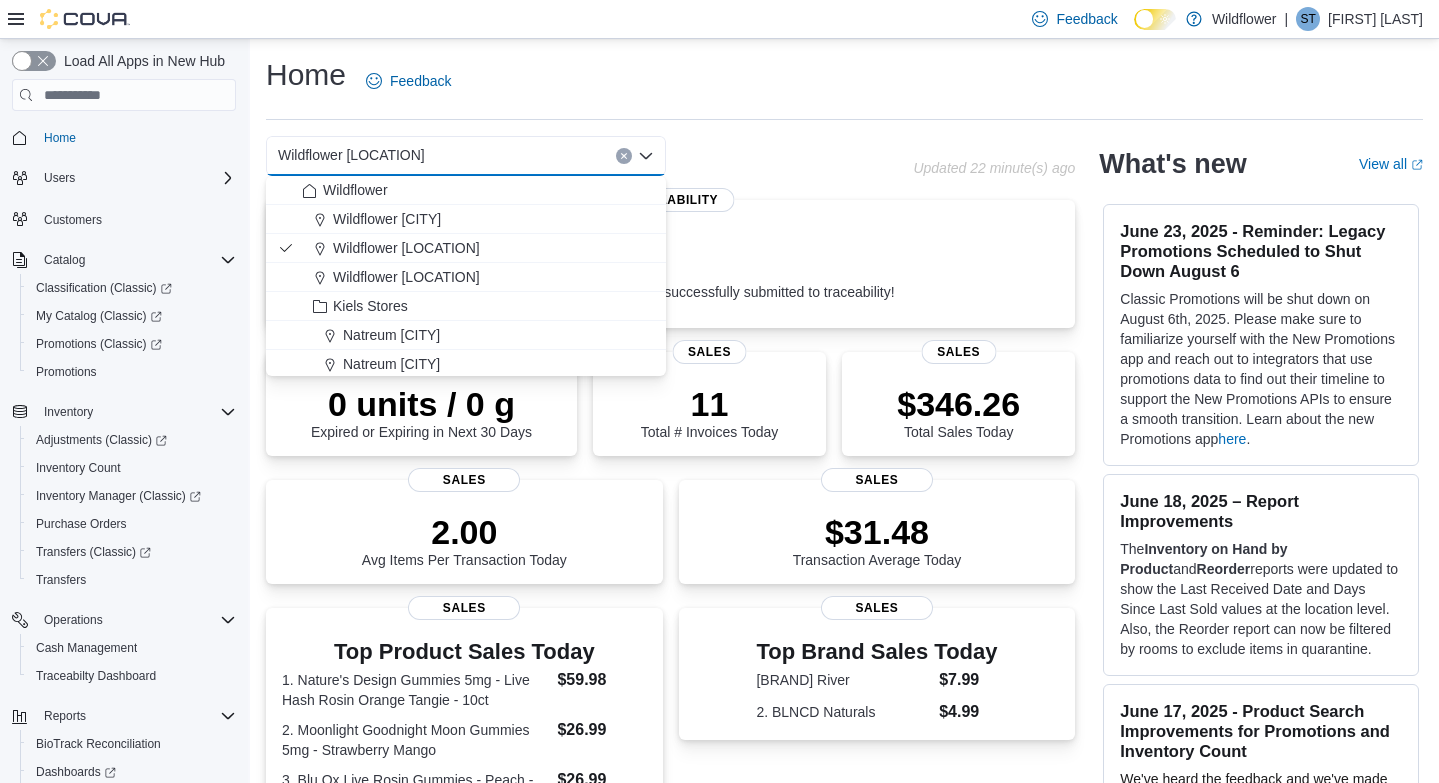 scroll, scrollTop: 0, scrollLeft: 0, axis: both 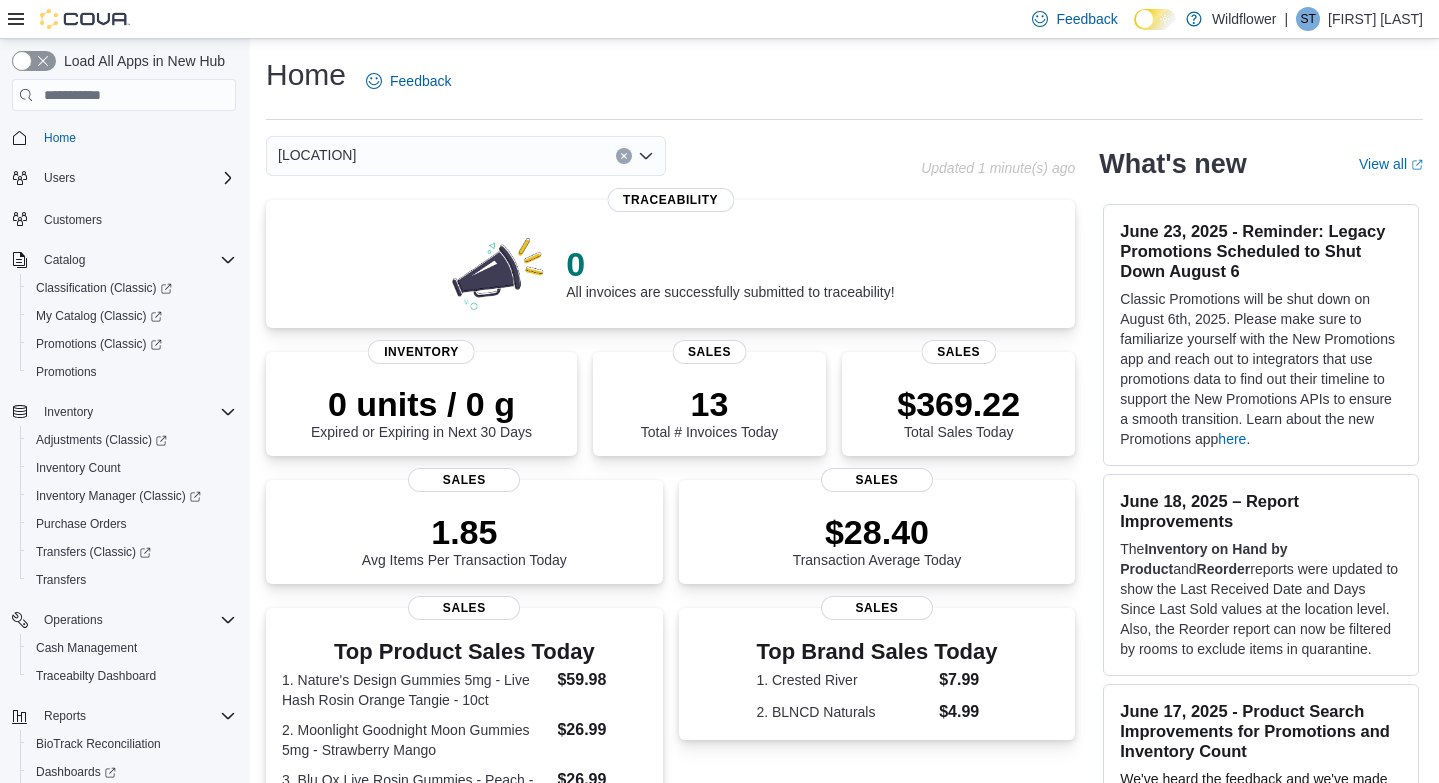 click at bounding box center (646, 156) 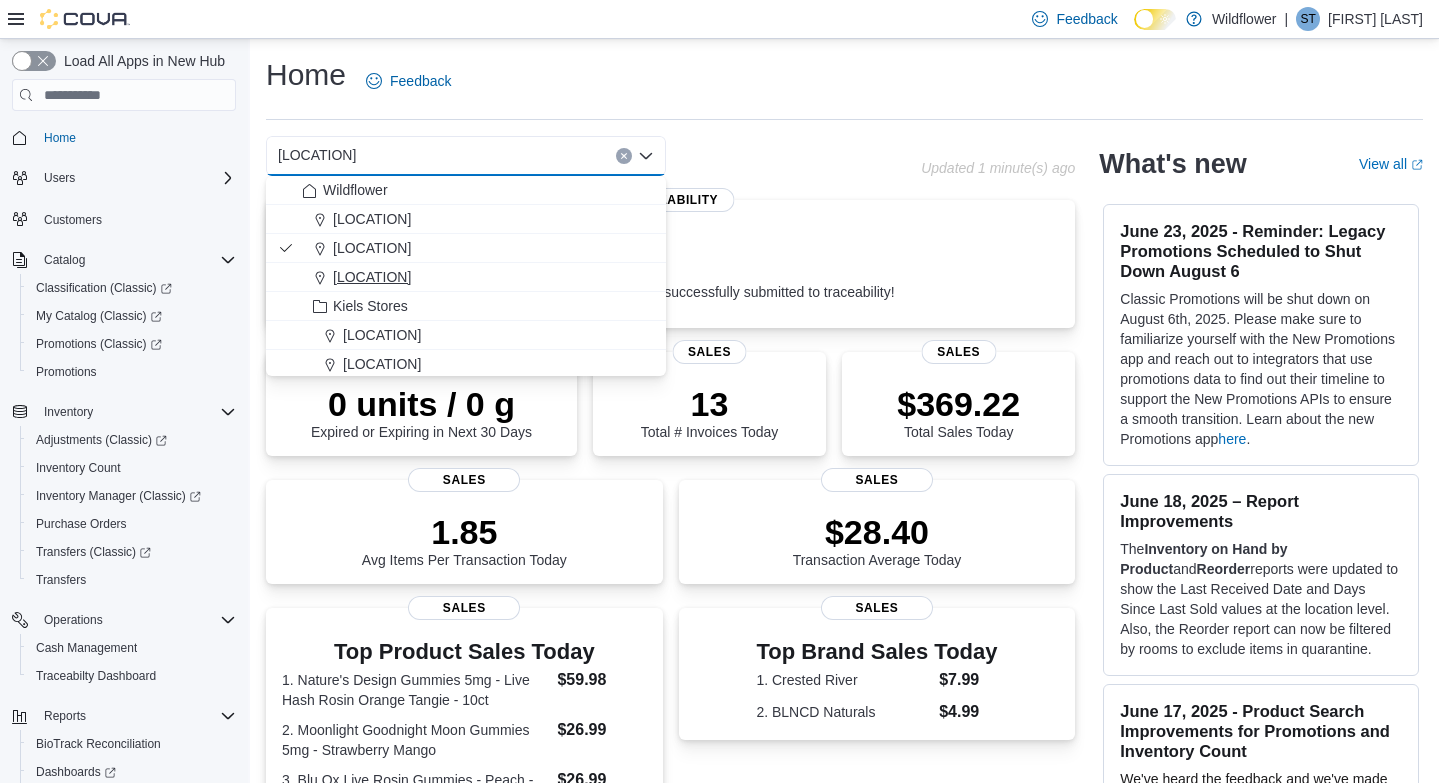 click on "Wildflower [LOCATION]" at bounding box center (478, 277) 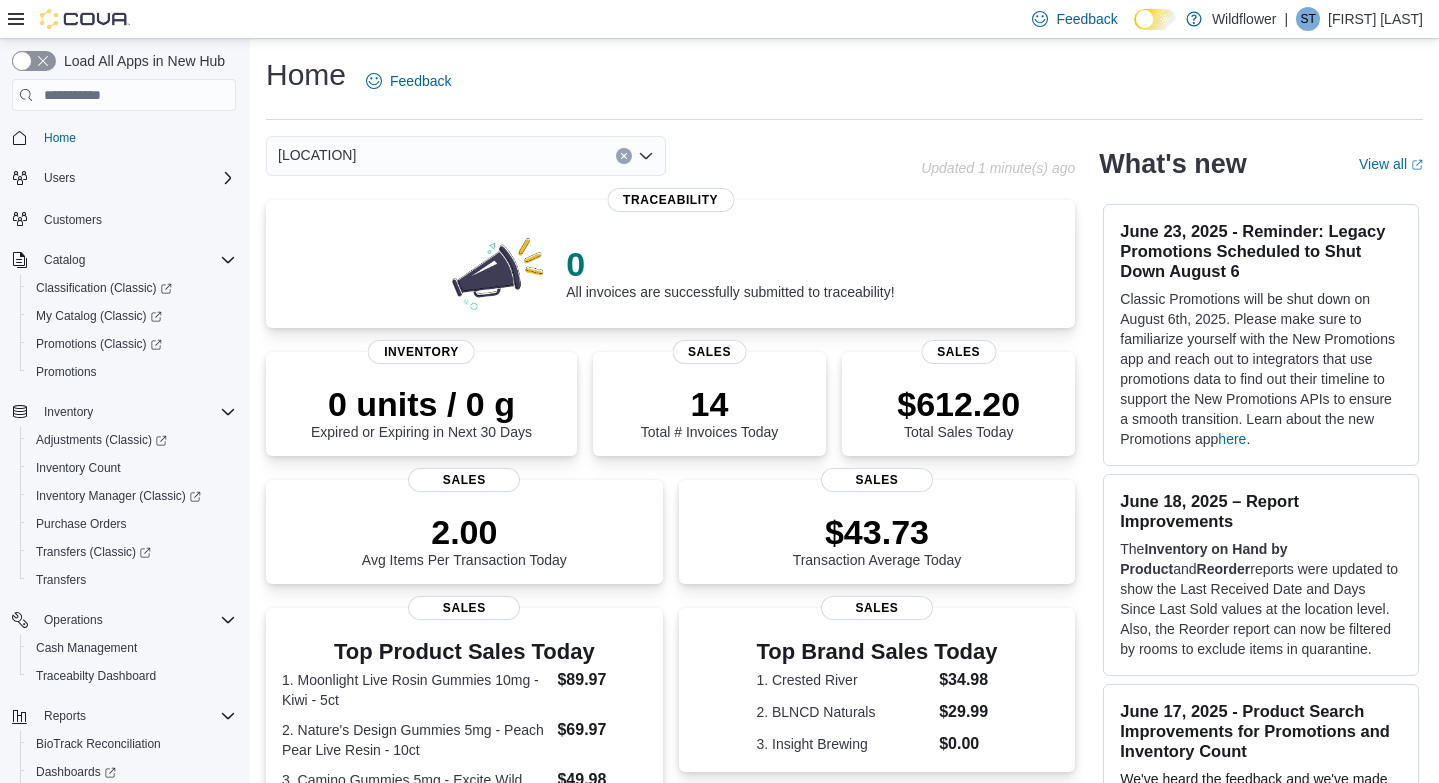 click at bounding box center [646, 156] 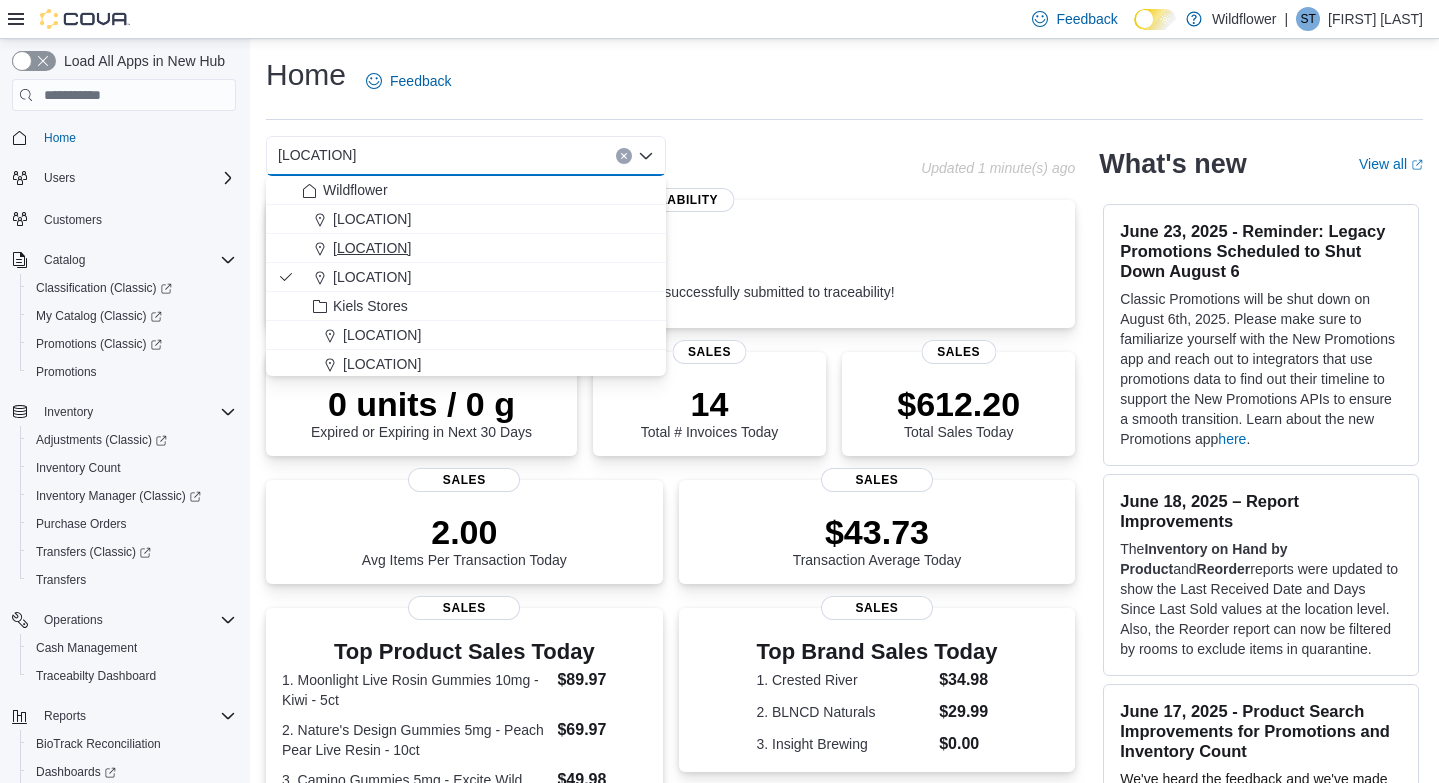 click on "Wildflower [LOCATION]" at bounding box center (478, 248) 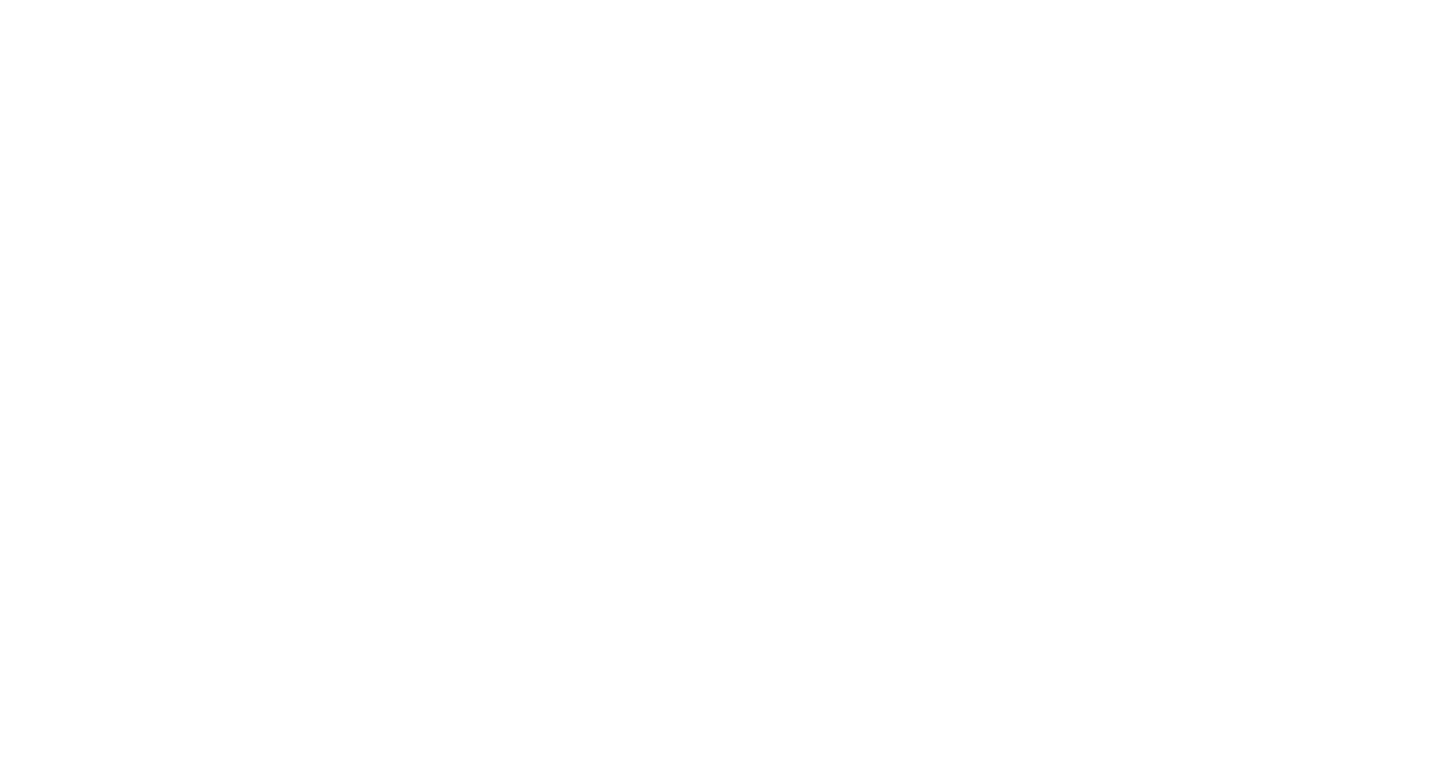 scroll, scrollTop: 0, scrollLeft: 0, axis: both 